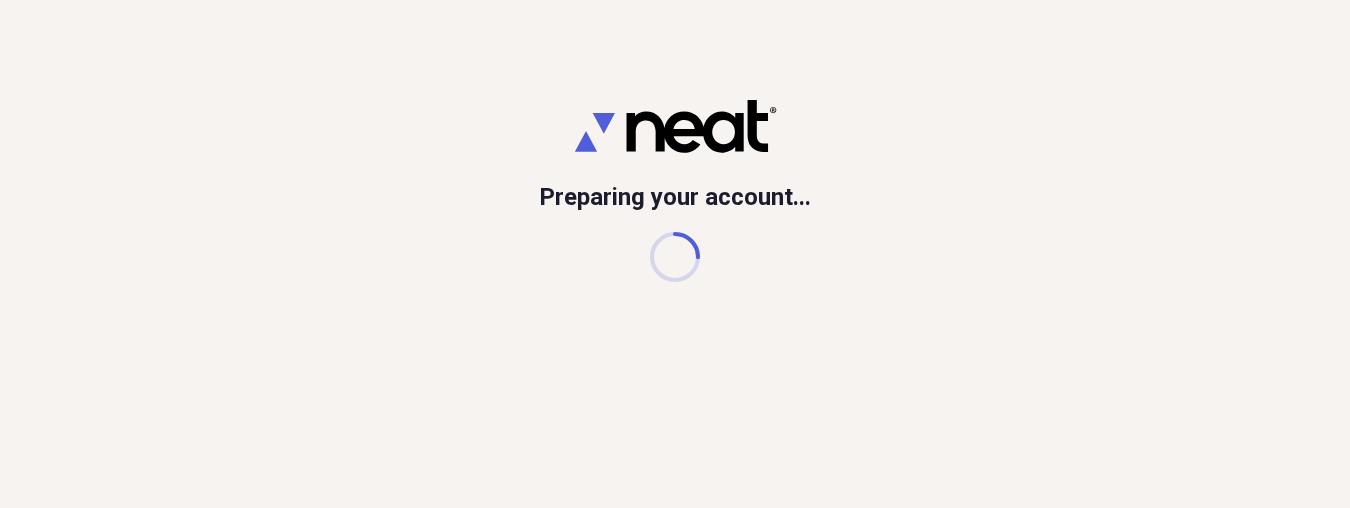 scroll, scrollTop: 0, scrollLeft: 0, axis: both 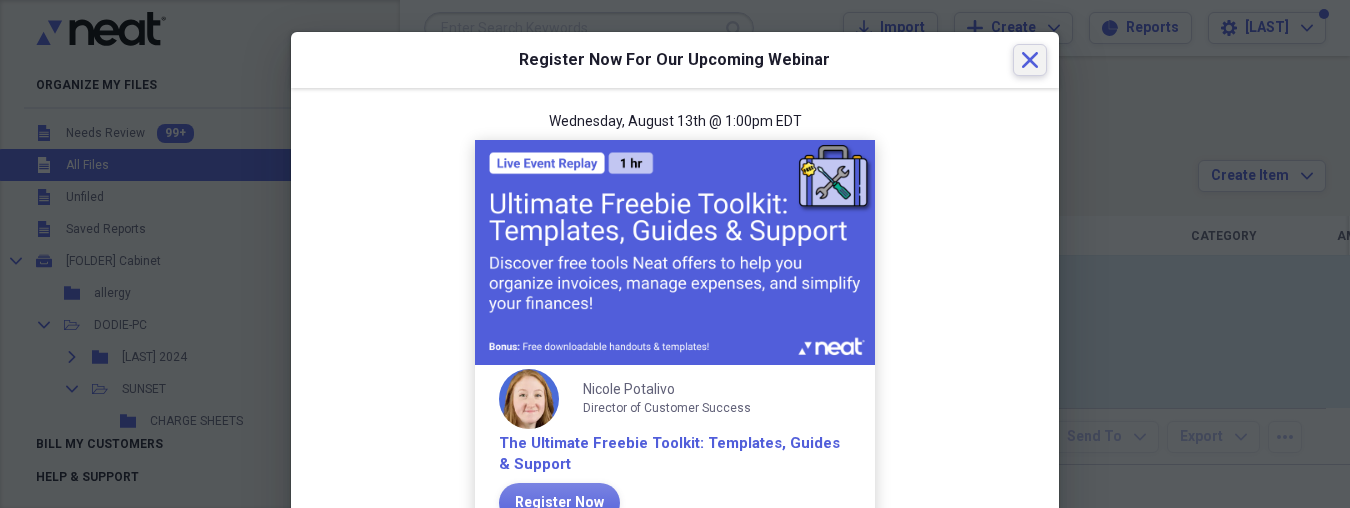 click on "Close" at bounding box center (1030, 60) 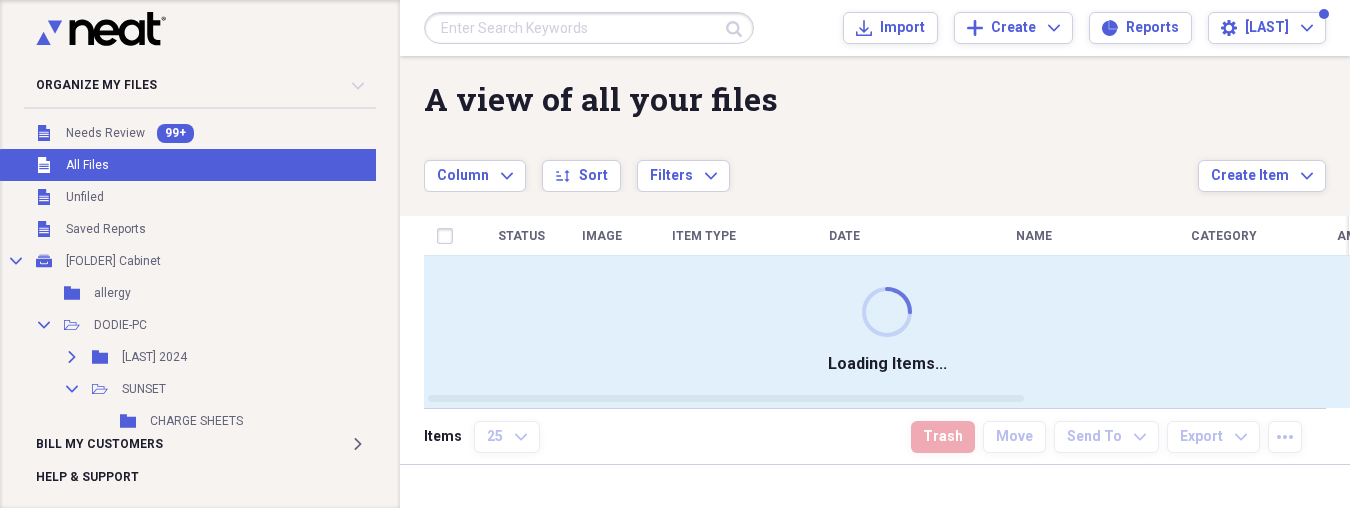 click at bounding box center [589, 28] 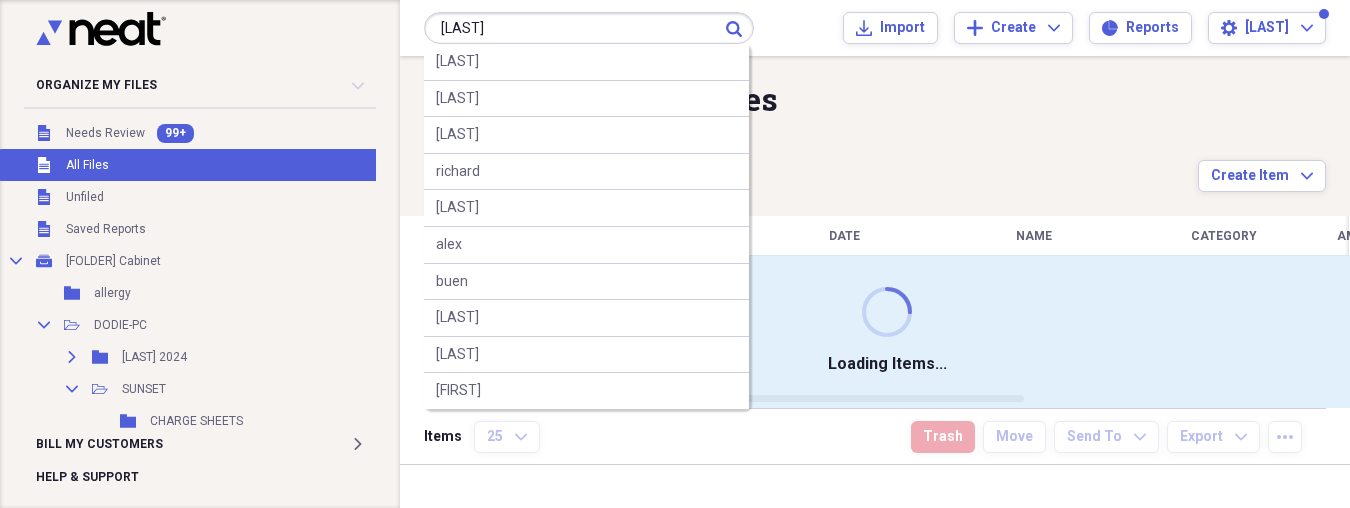 type on "[LAST]" 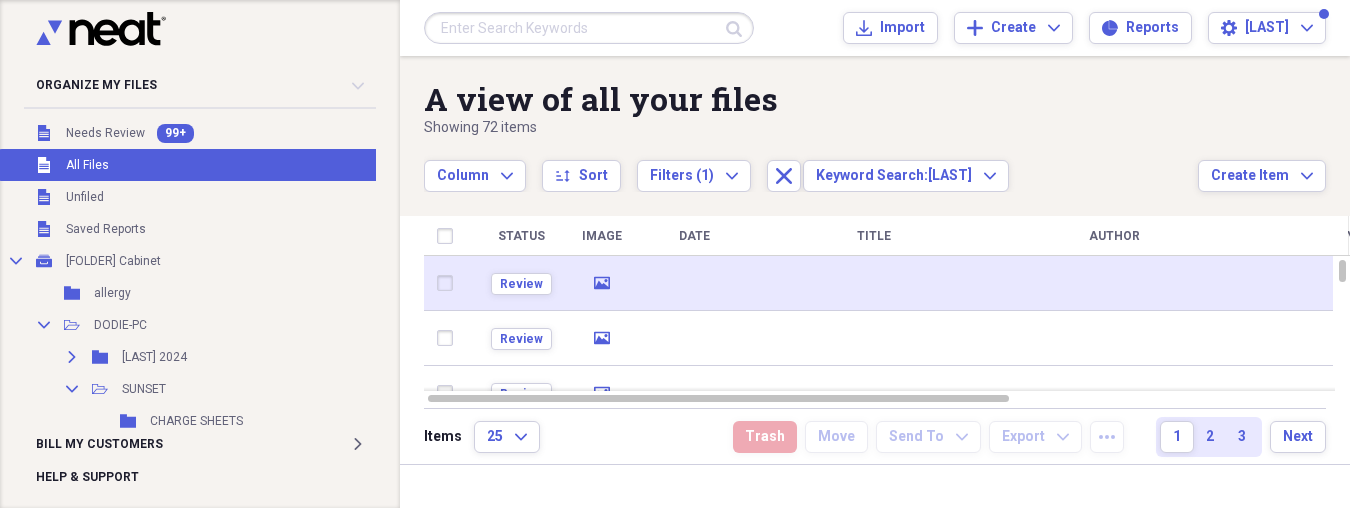 click at bounding box center [874, 283] 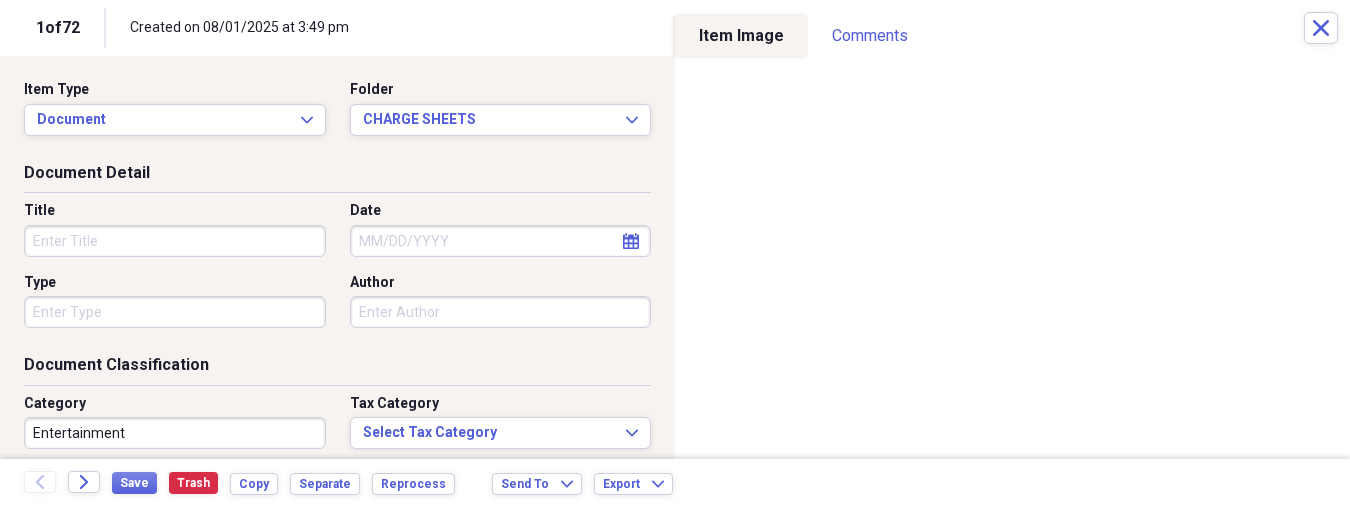 click on "Title" at bounding box center (175, 241) 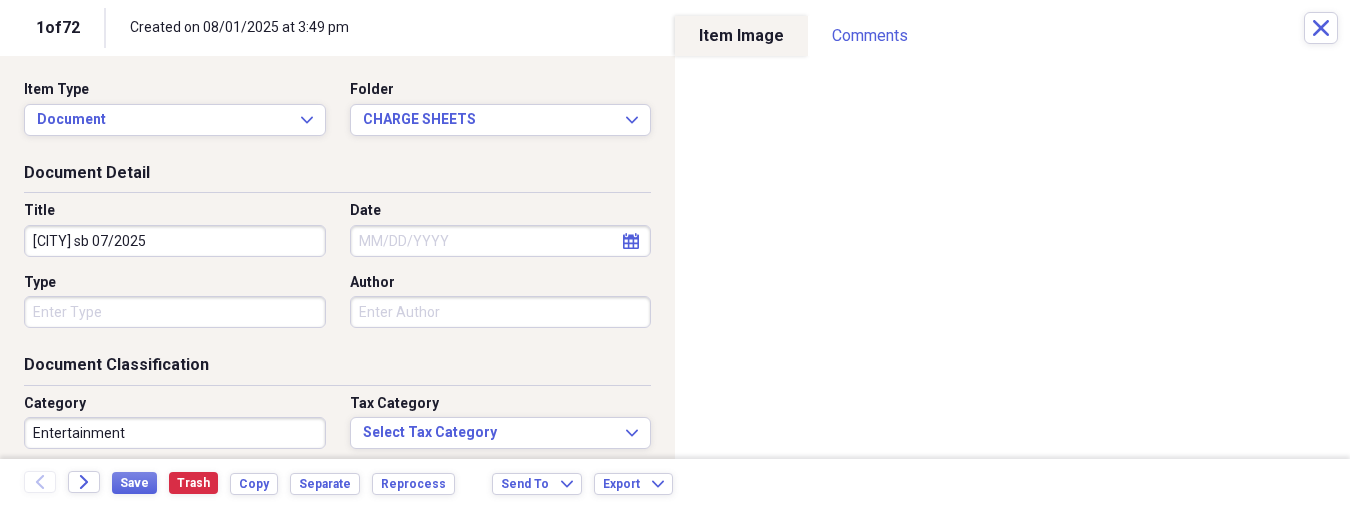type on "[CITY] sb 07/2025" 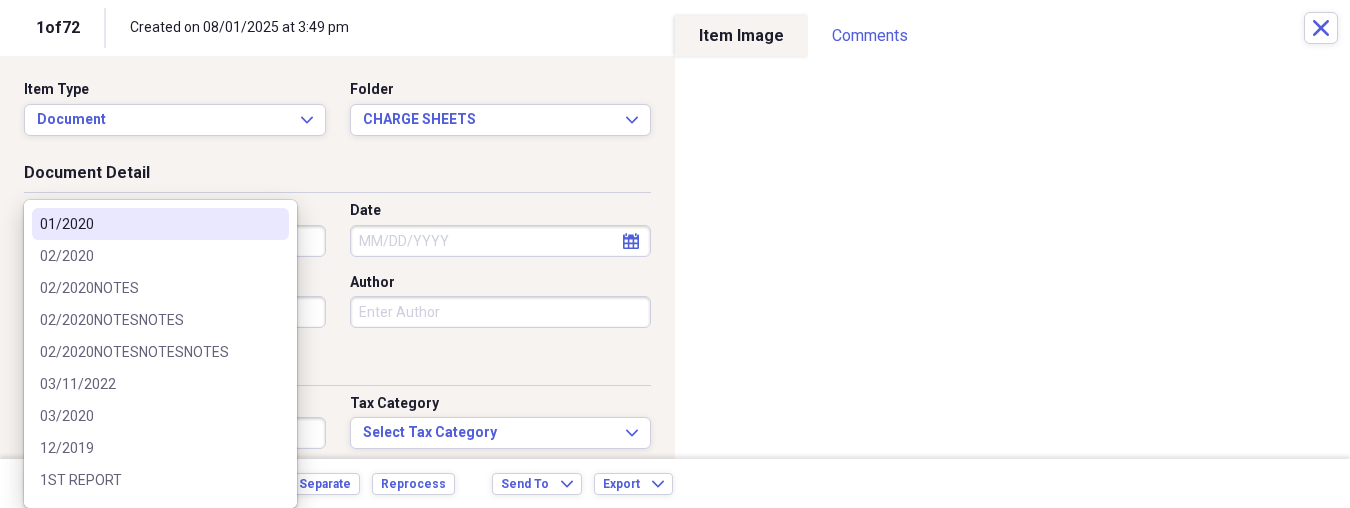type on "h" 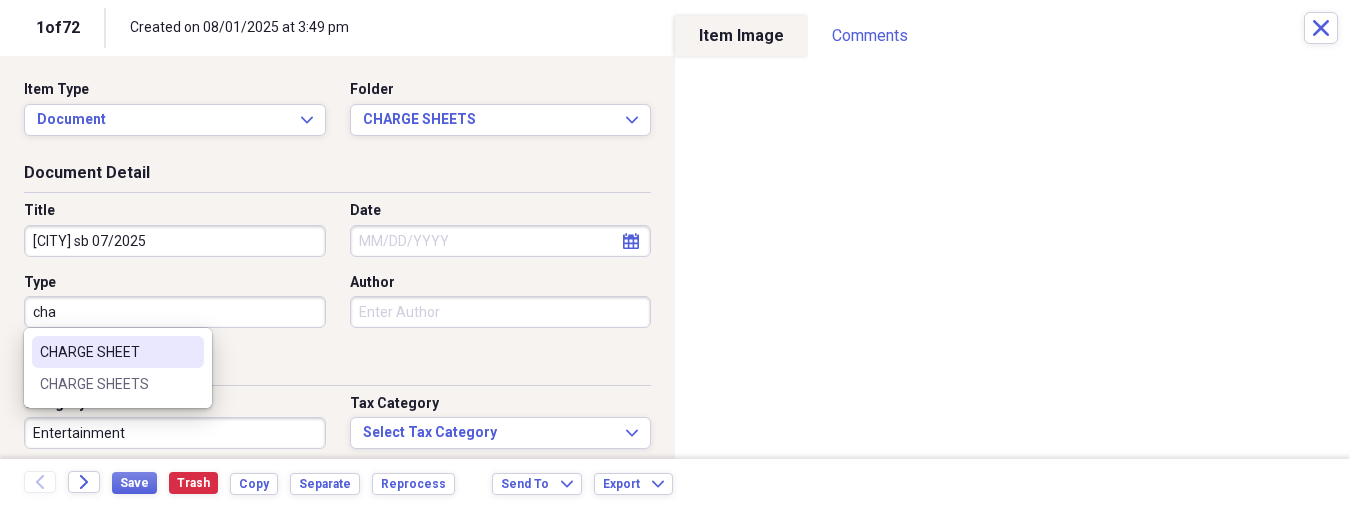 click on "CHARGE SHEET" at bounding box center [106, 352] 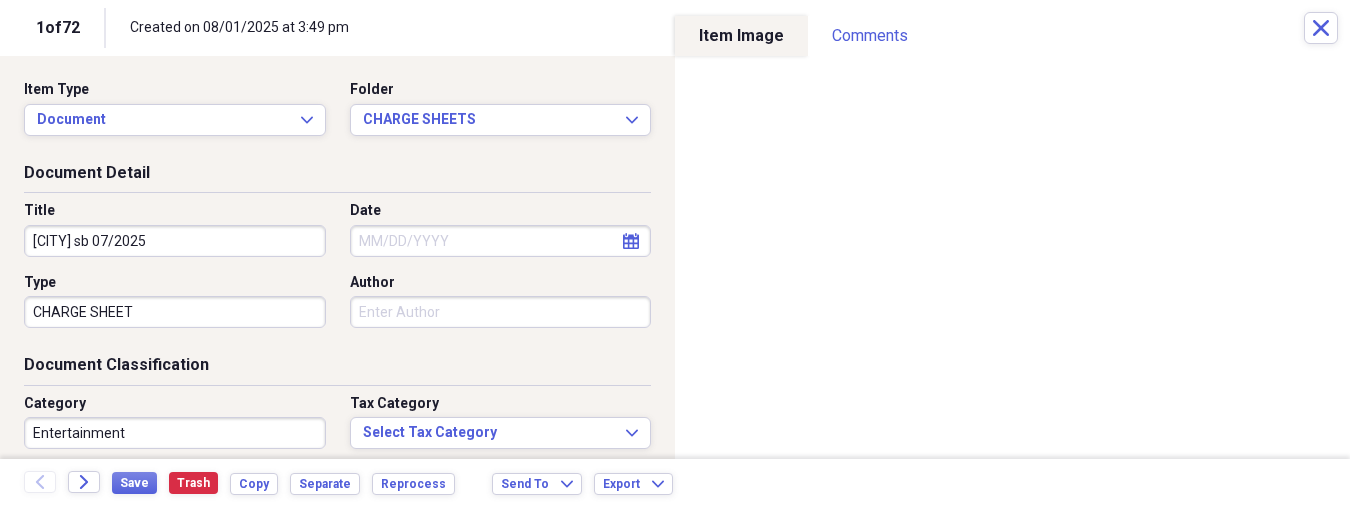 click on "Date" at bounding box center [501, 241] 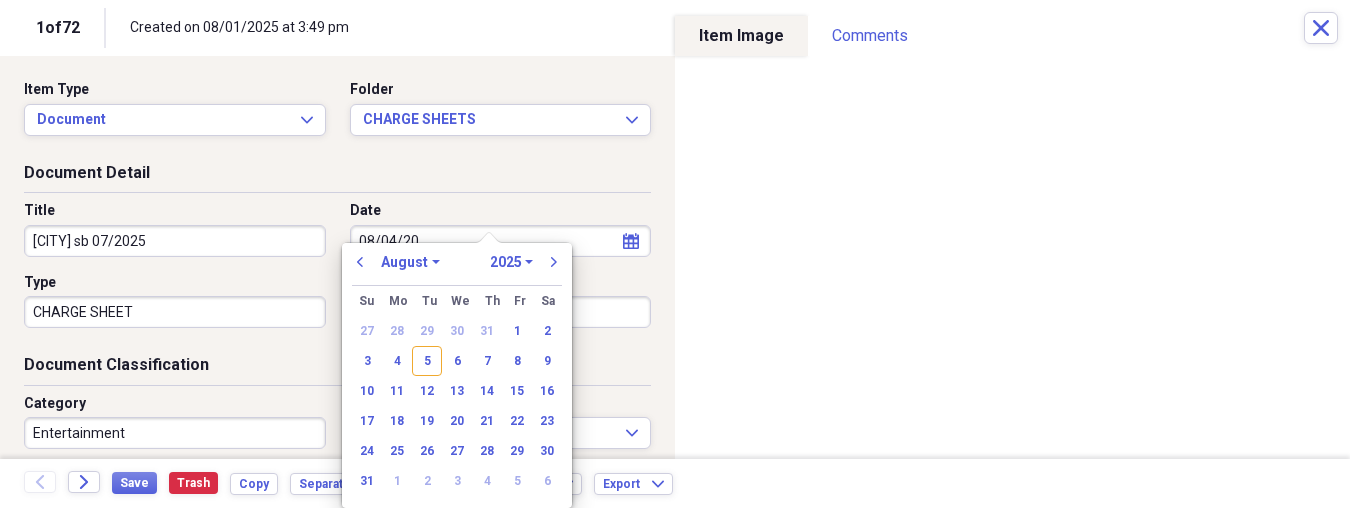 type on "08/04/202" 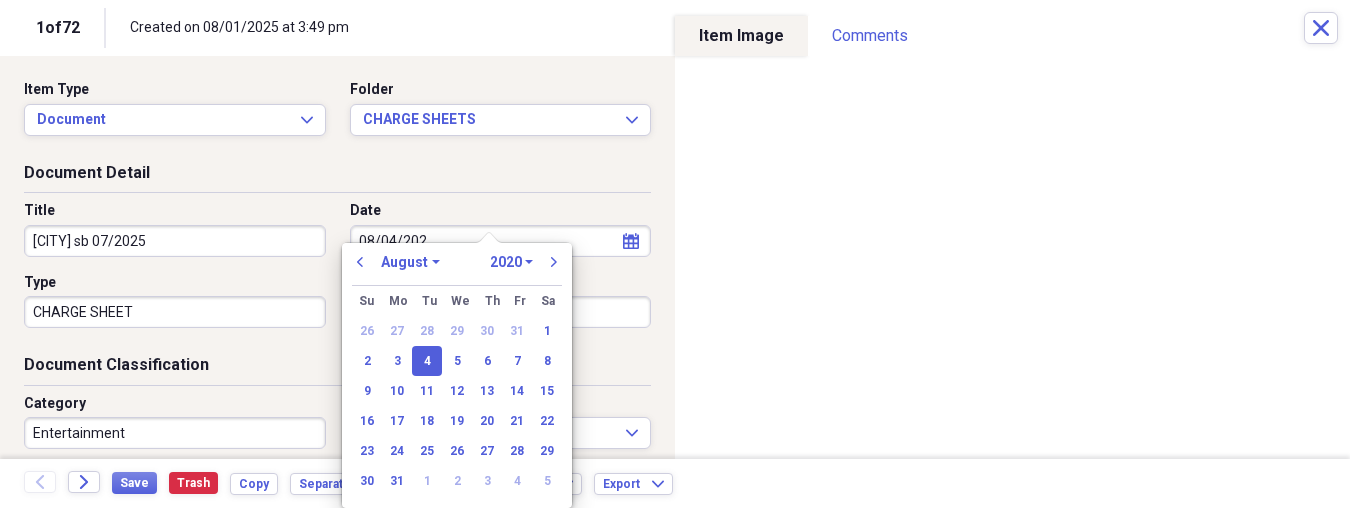 type on "08/04/2025" 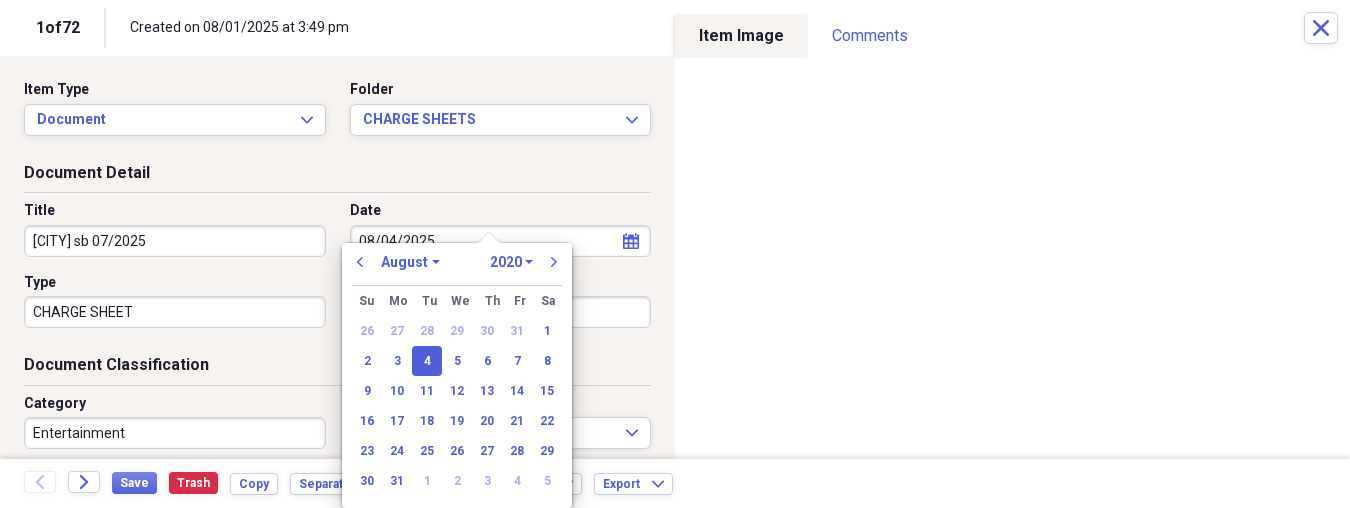 select on "2025" 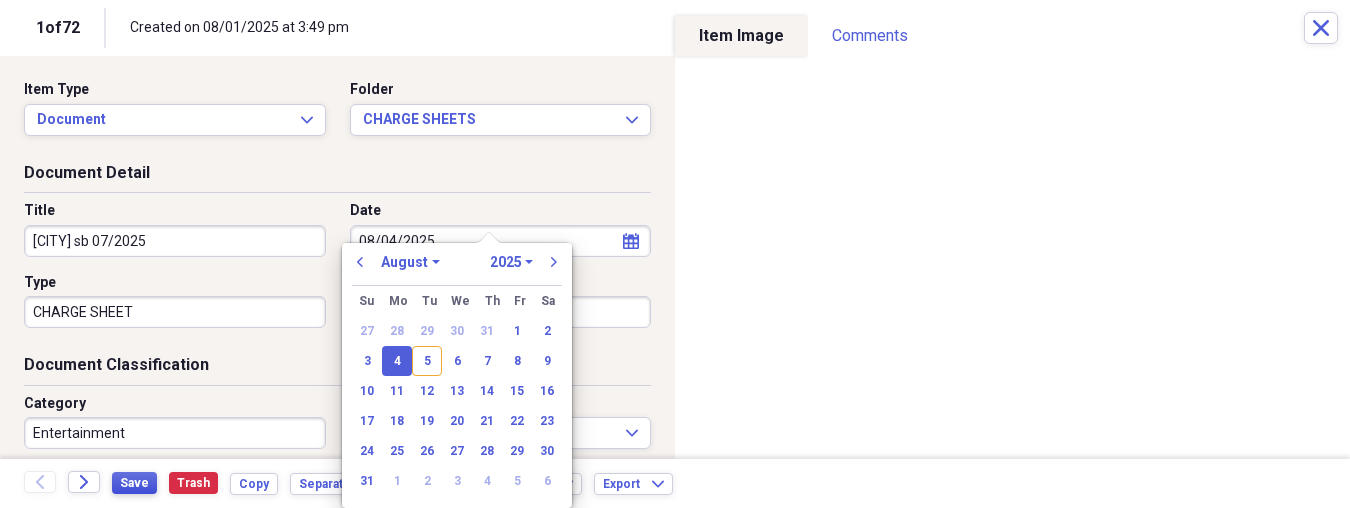 type on "08/04/2025" 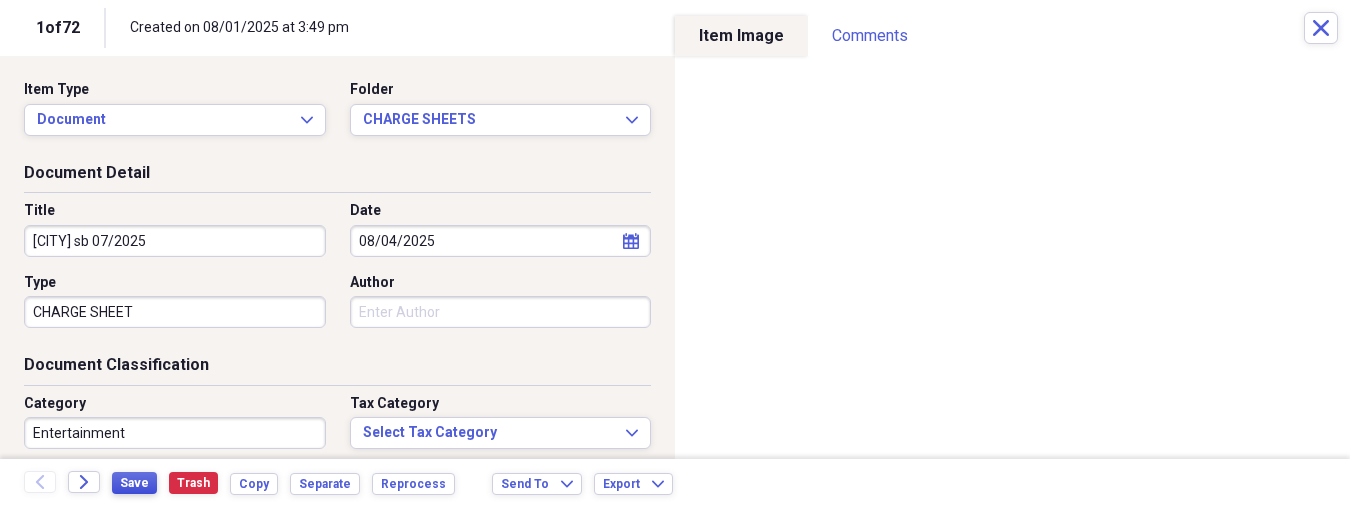 click on "Save" at bounding box center (134, 483) 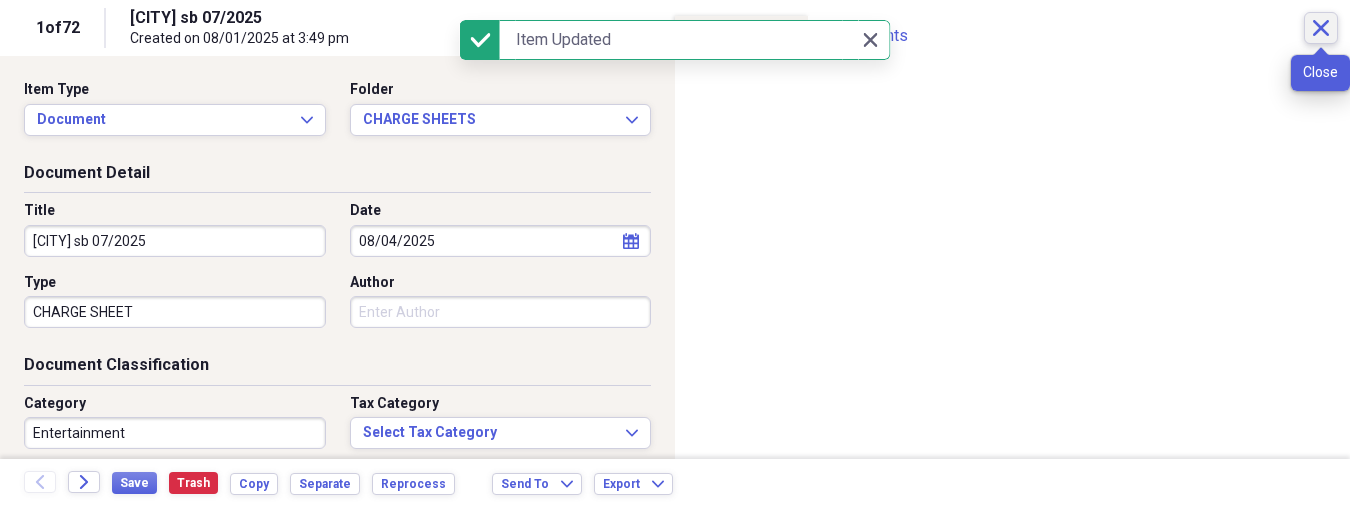 click 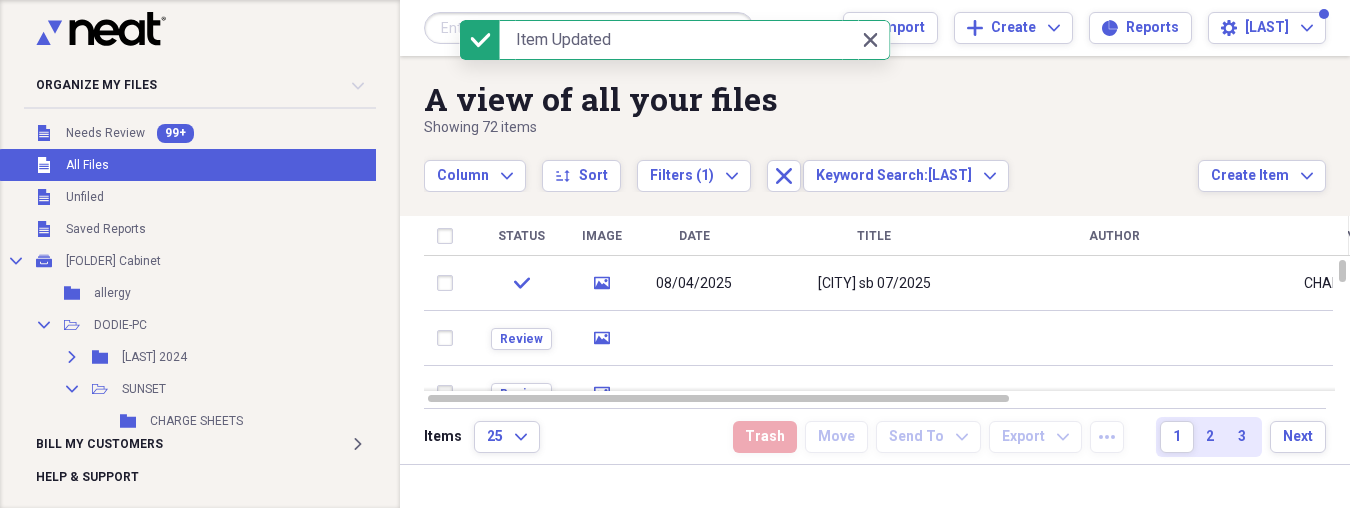 click on "Item Updated" at bounding box center [679, 40] 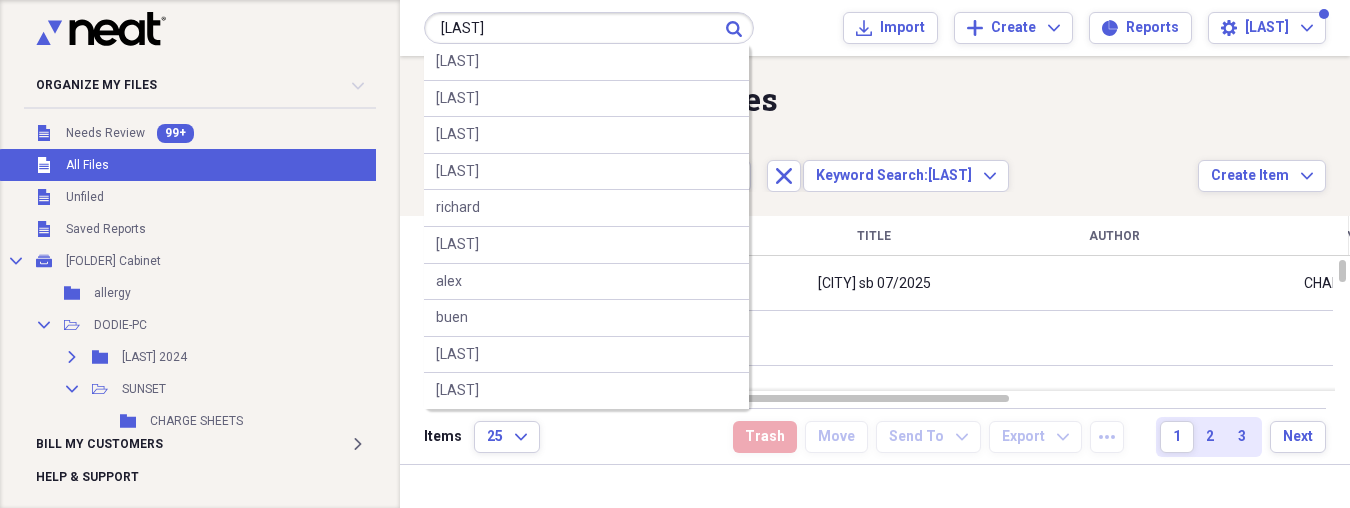 type on "[LAST]" 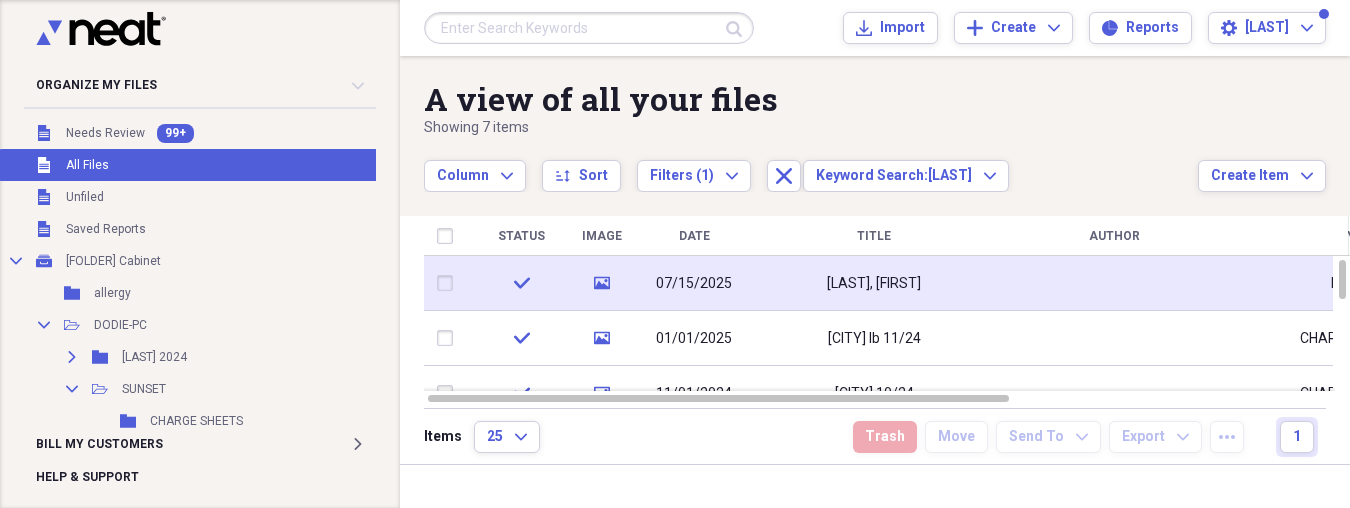 click on "[LAST], [FIRST]" at bounding box center [874, 284] 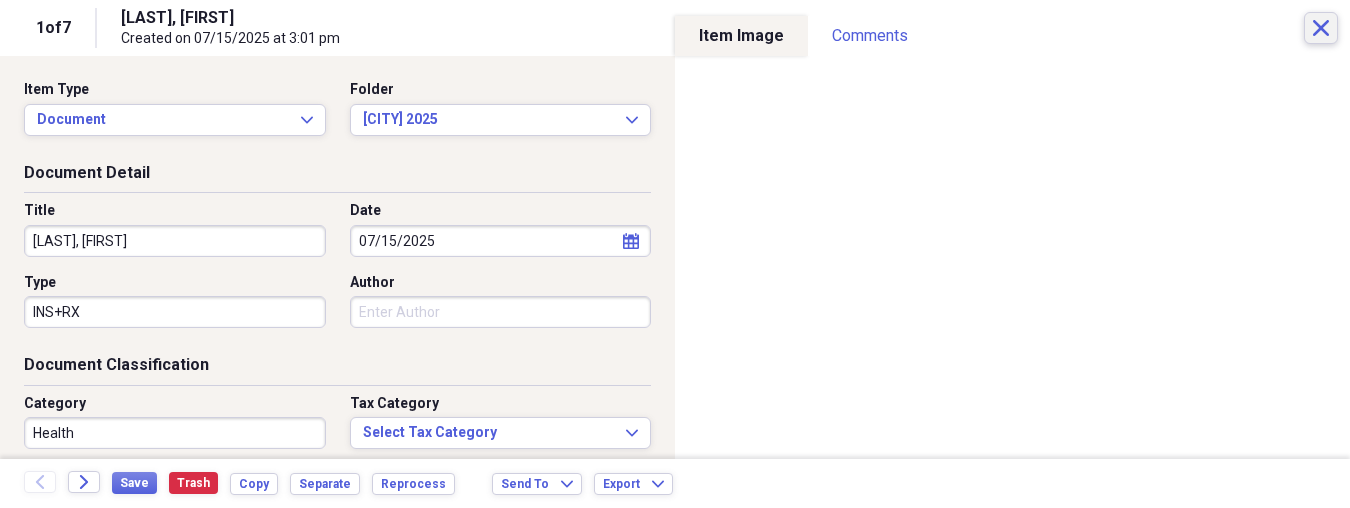 click on "Close" 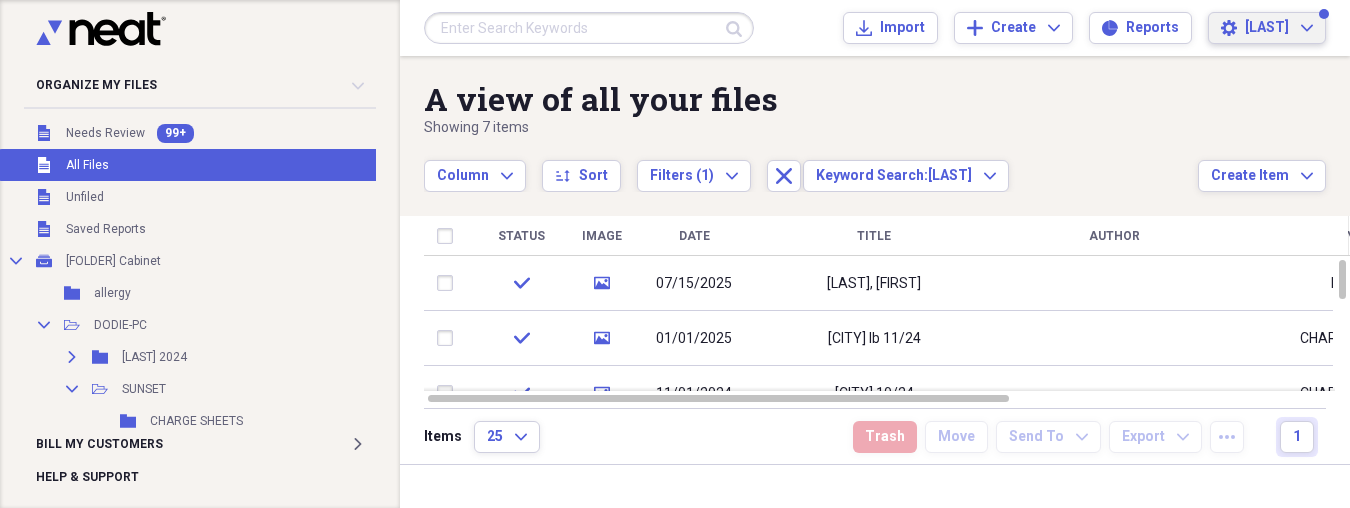 click on "Settings dodie Expand" at bounding box center (1267, 28) 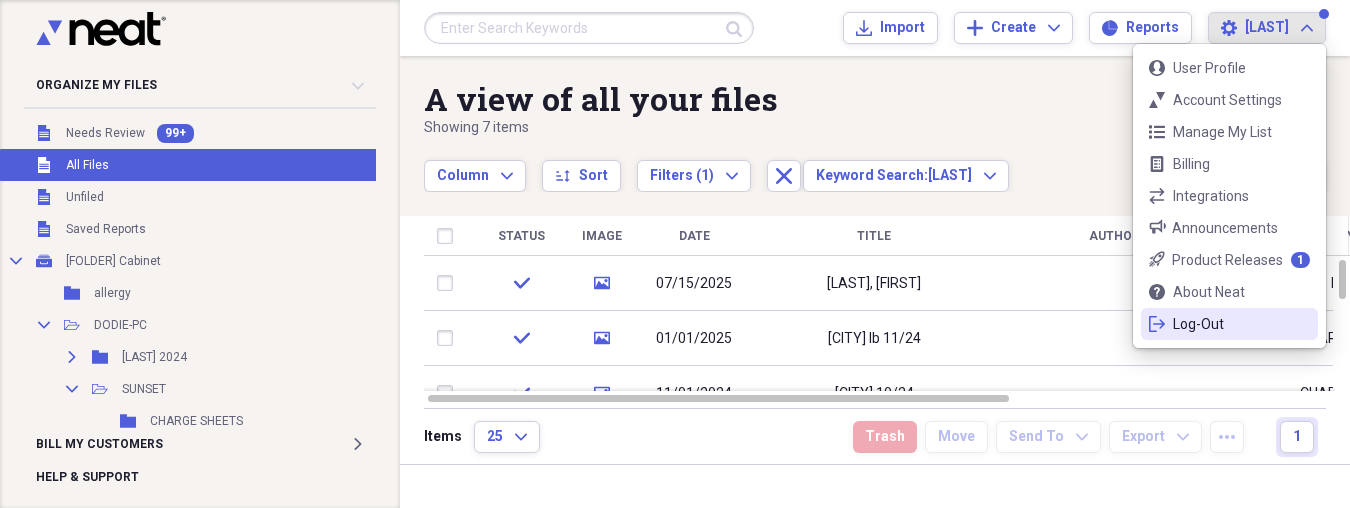 click on "Log-Out" at bounding box center [1229, 324] 